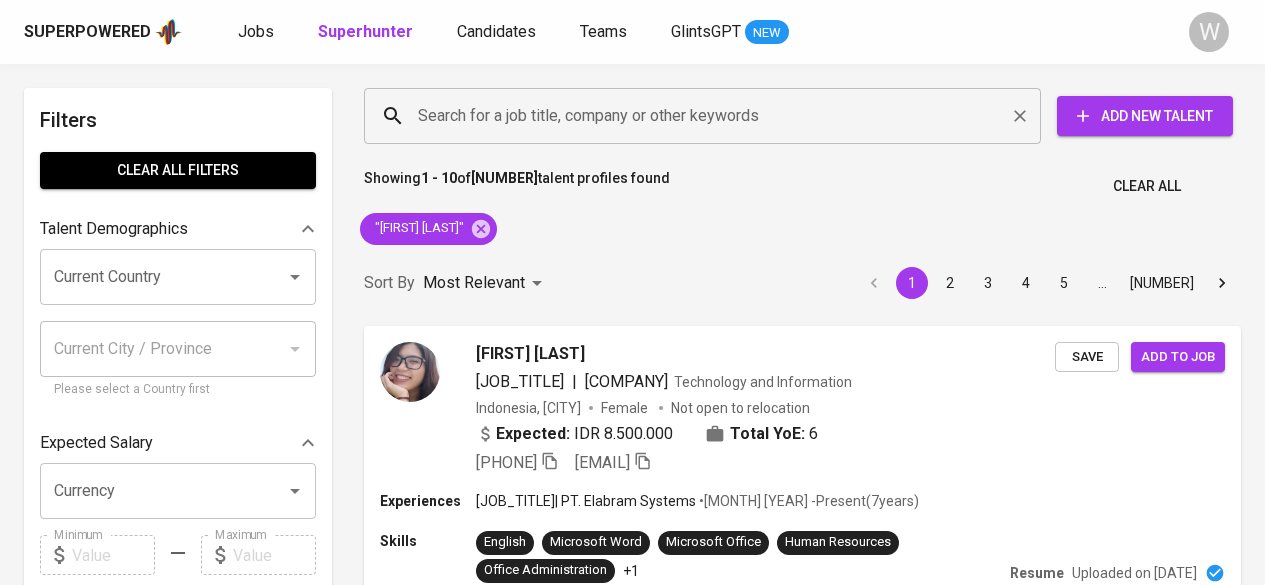 click on "Search for a job title, company or other keywords" at bounding box center [707, 116] 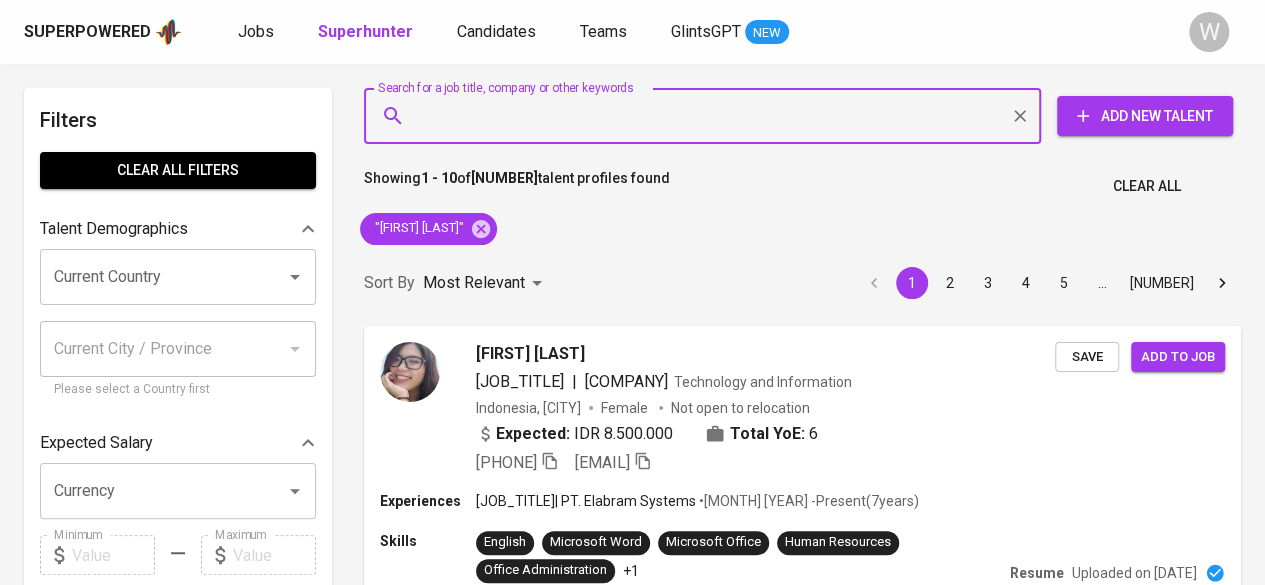 paste on "[EMAIL]" 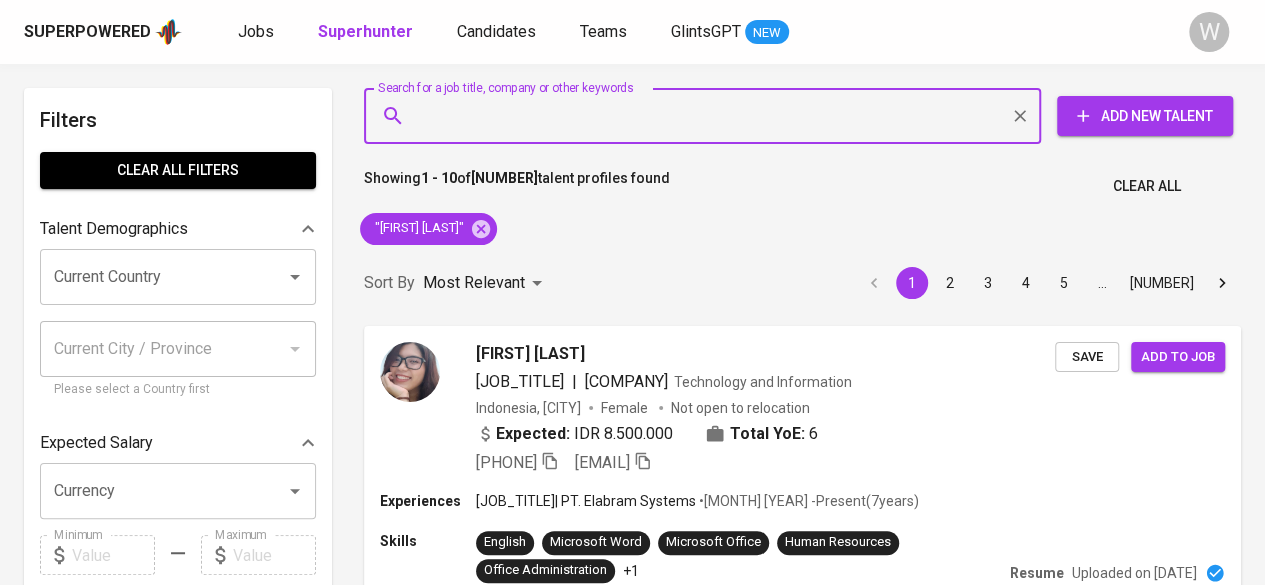 type on "[EMAIL]" 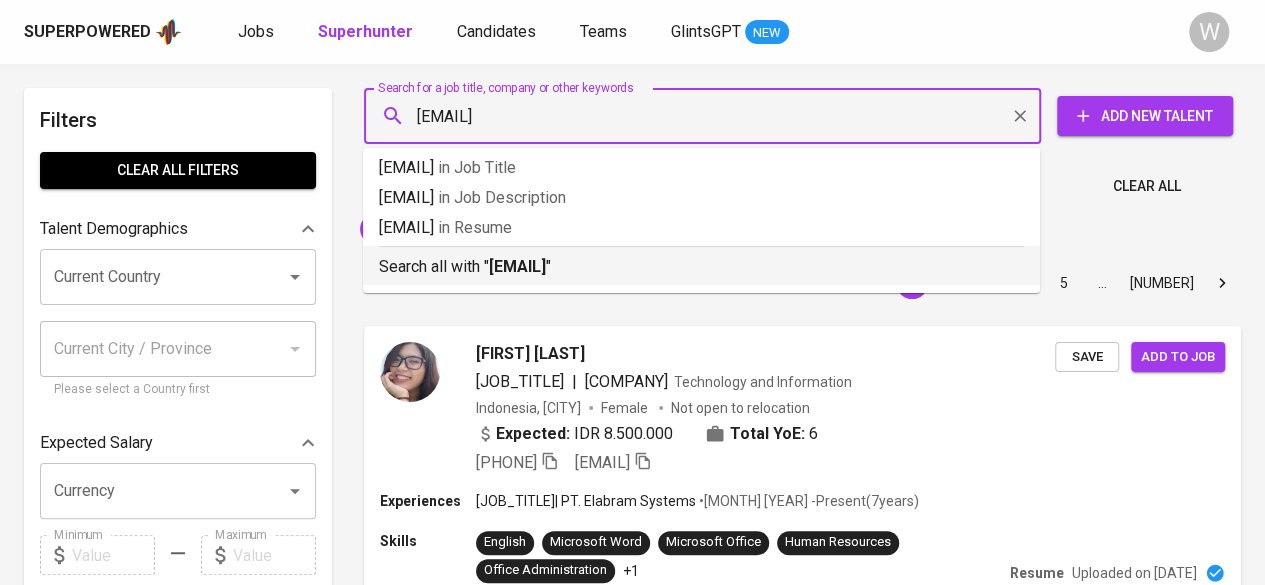 click on "[EMAIL]" at bounding box center [517, 266] 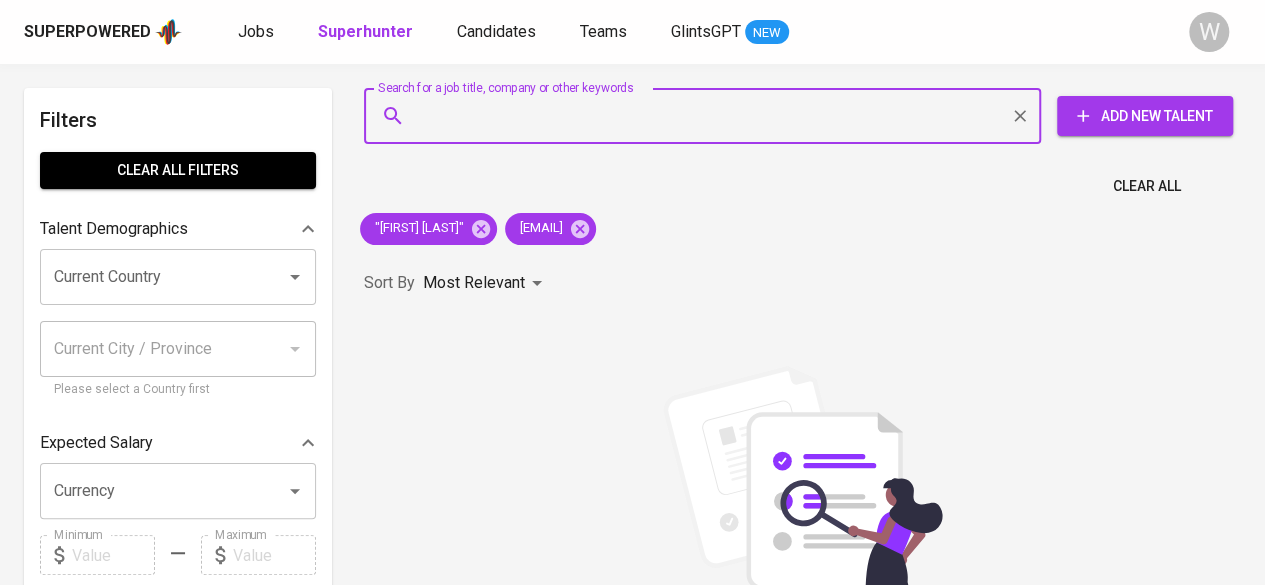 type on "[EMAIL]" 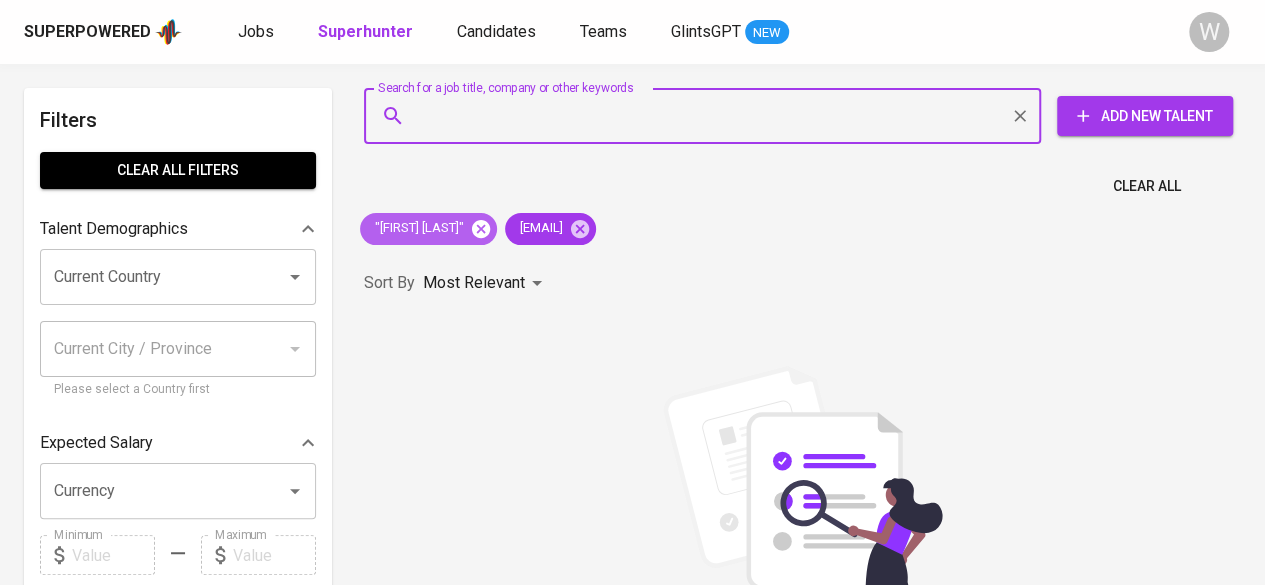 click 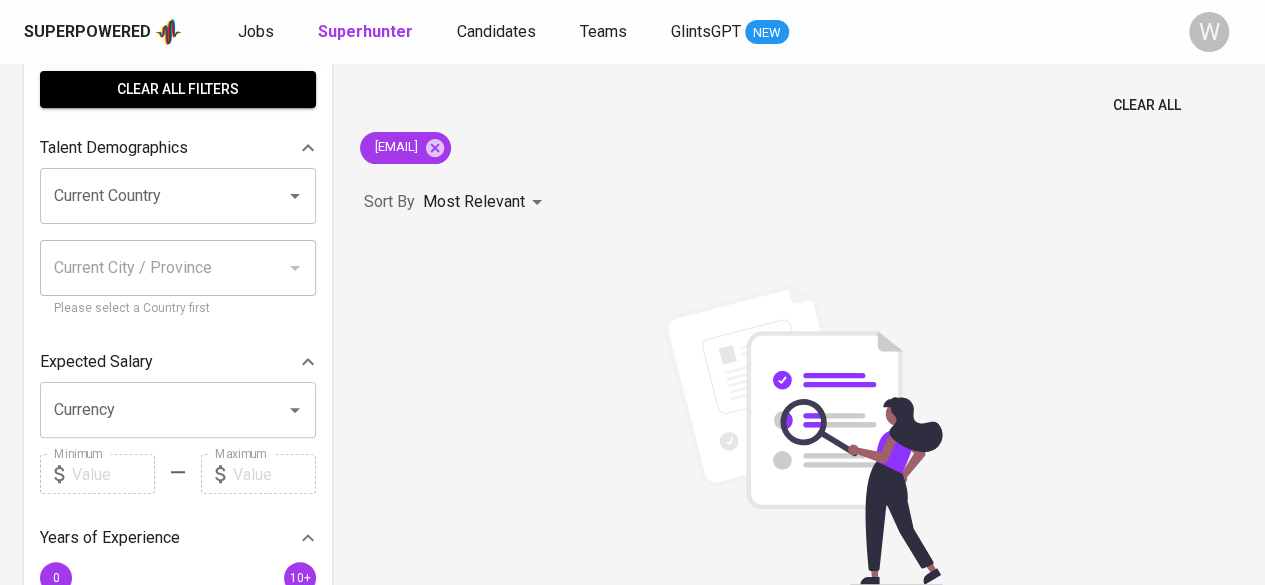 scroll, scrollTop: 0, scrollLeft: 0, axis: both 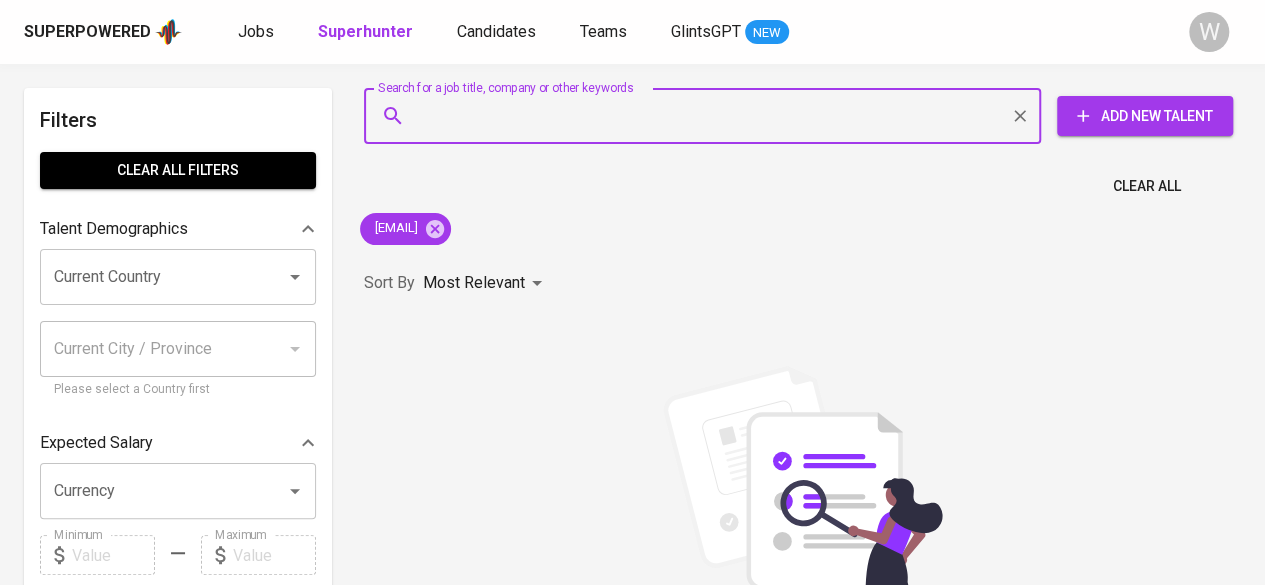 click on "Search for a job title, company or other keywords" at bounding box center [707, 116] 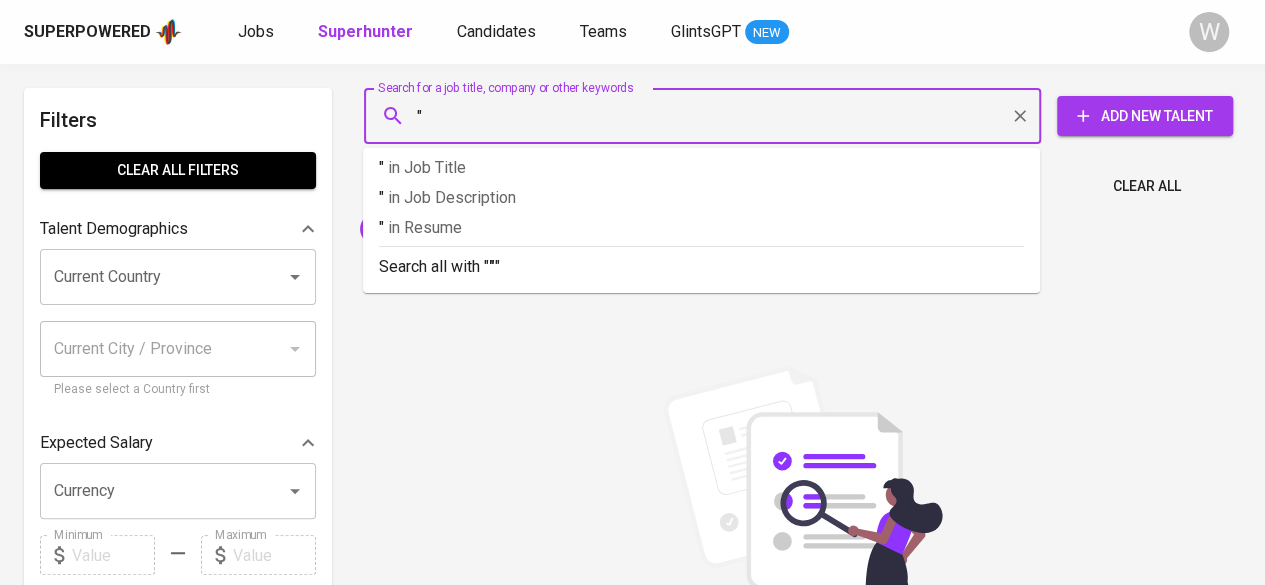 paste on "[FIRST] [LAST]" 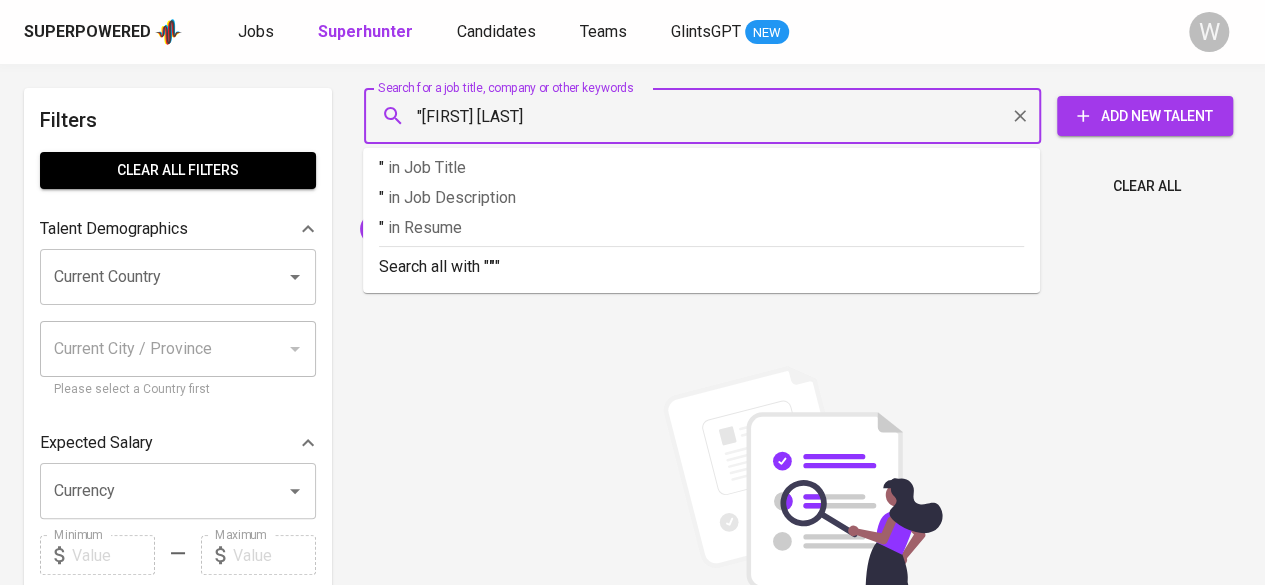 type on ""[FIRST] [LAST]"" 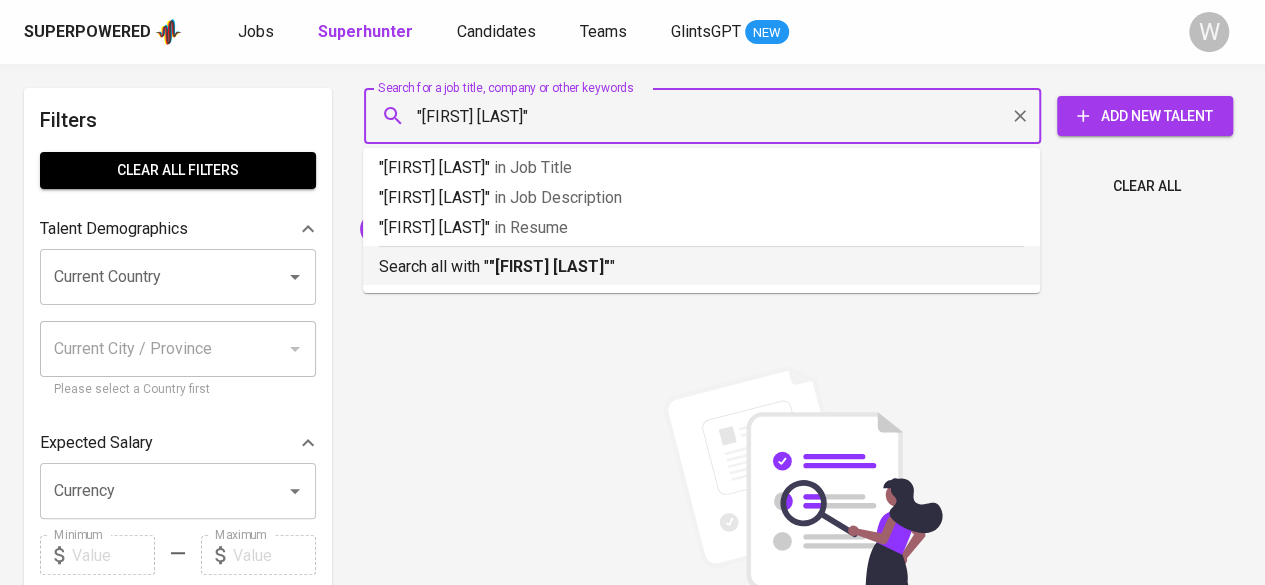 click on ""[FIRST] [LAST]"" at bounding box center [549, 266] 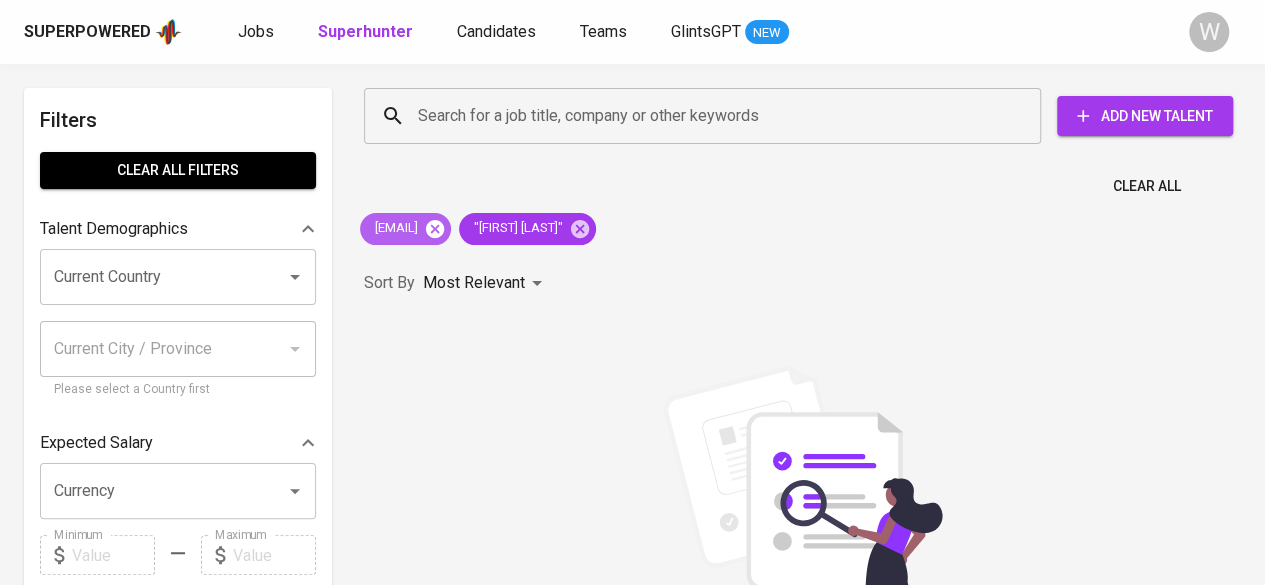 click 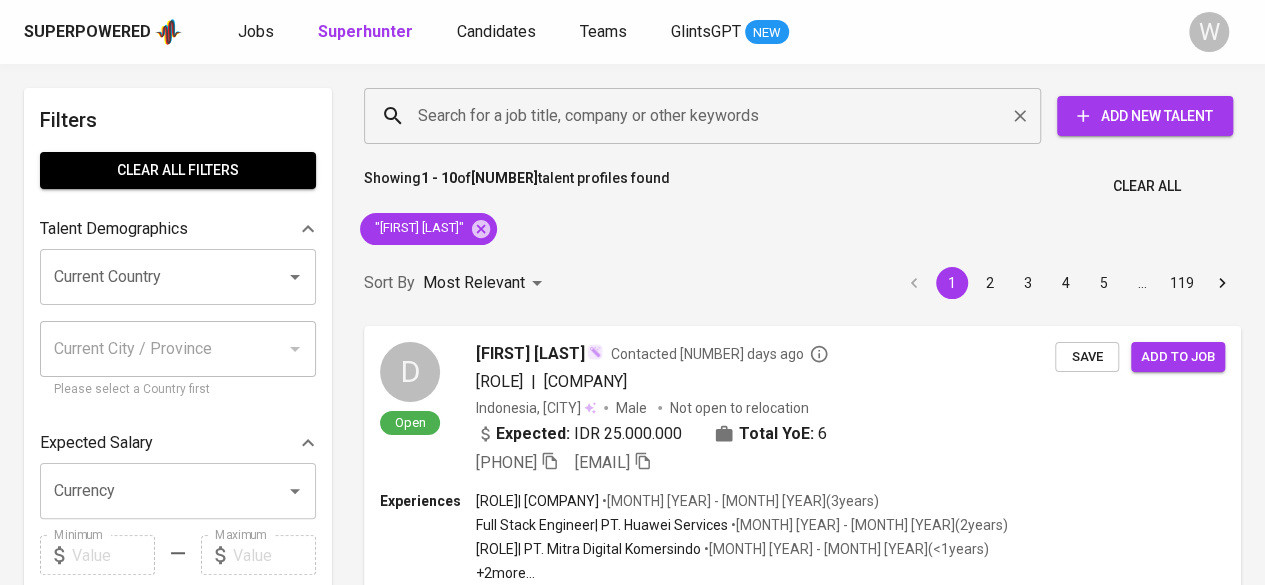 click on "Search for a job title, company or other keywords" at bounding box center (707, 116) 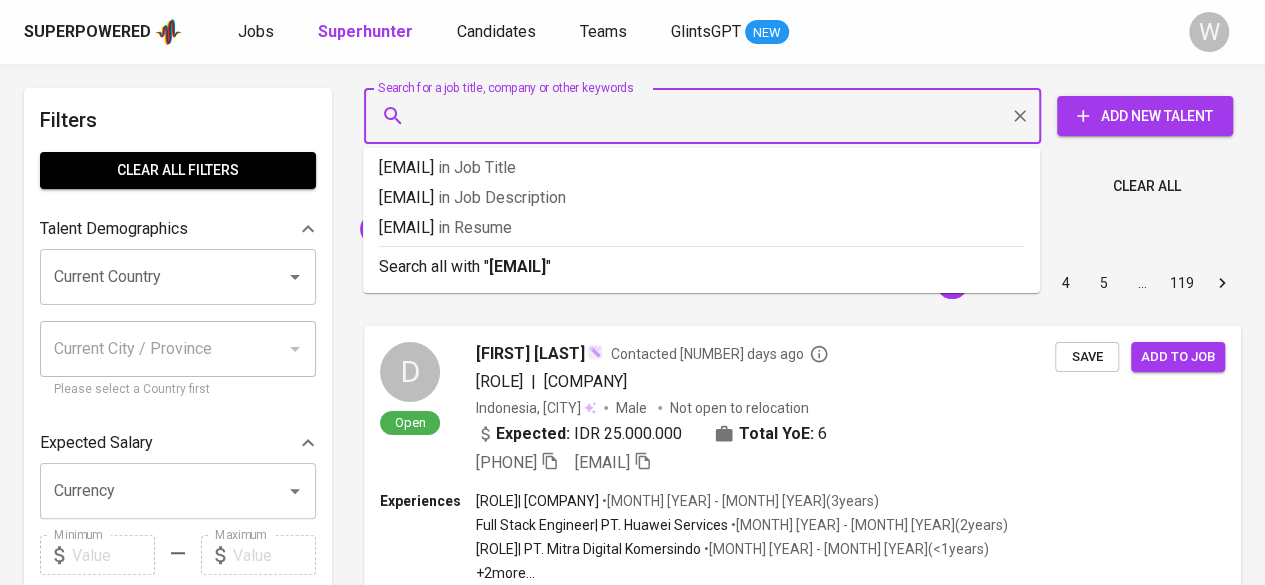 type on "[EMAIL]" 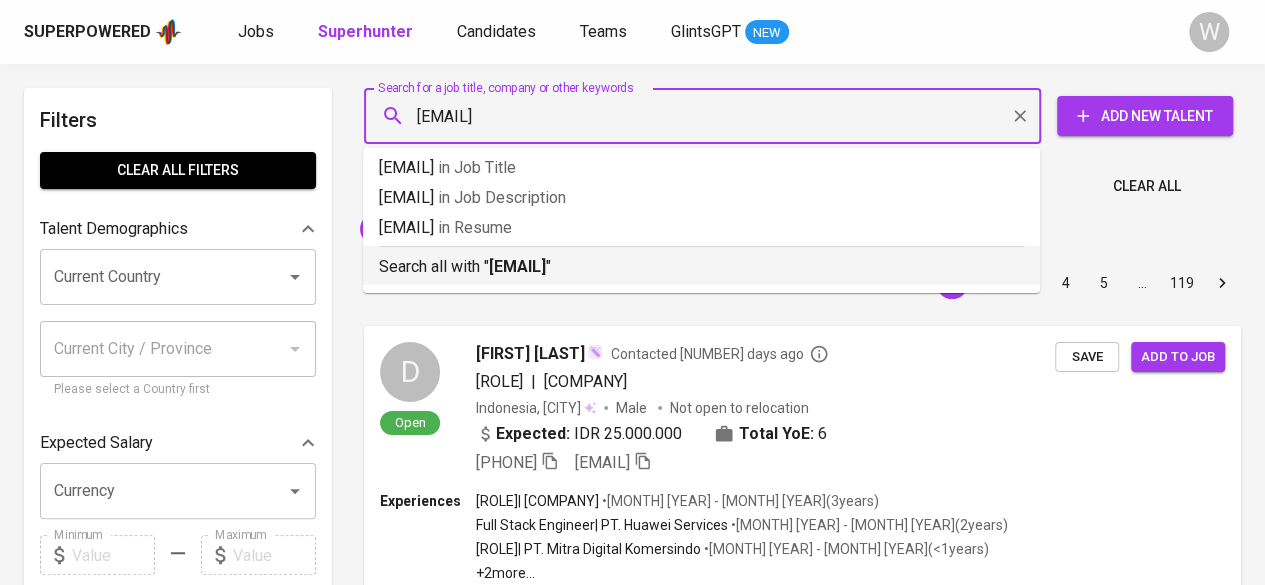 click on "[EMAIL]" at bounding box center [517, 266] 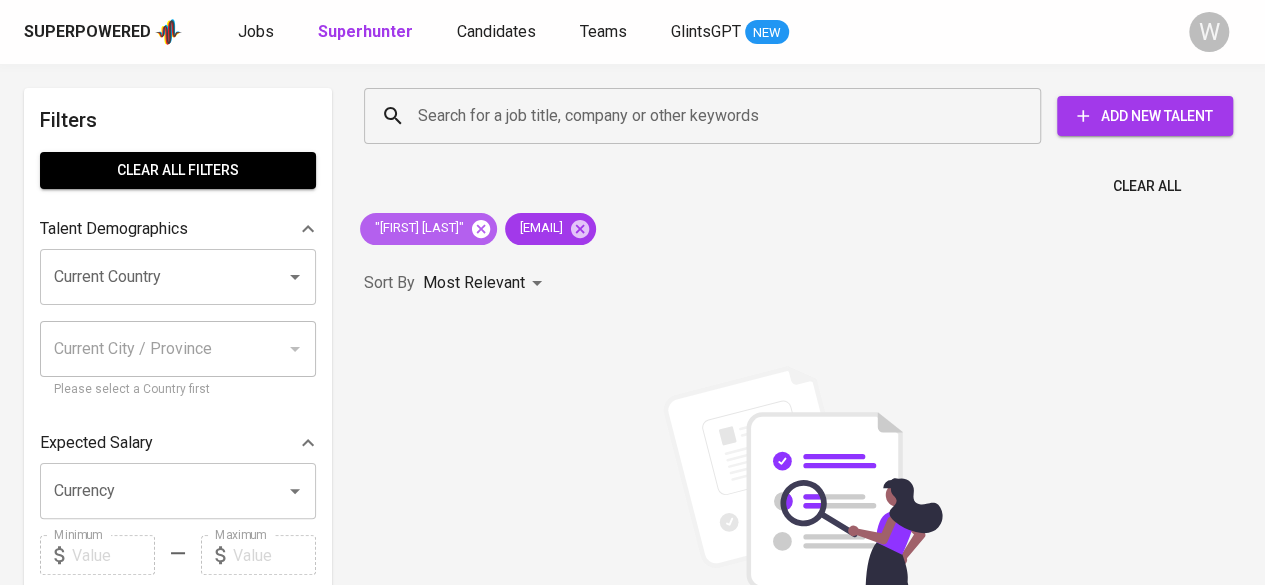 click 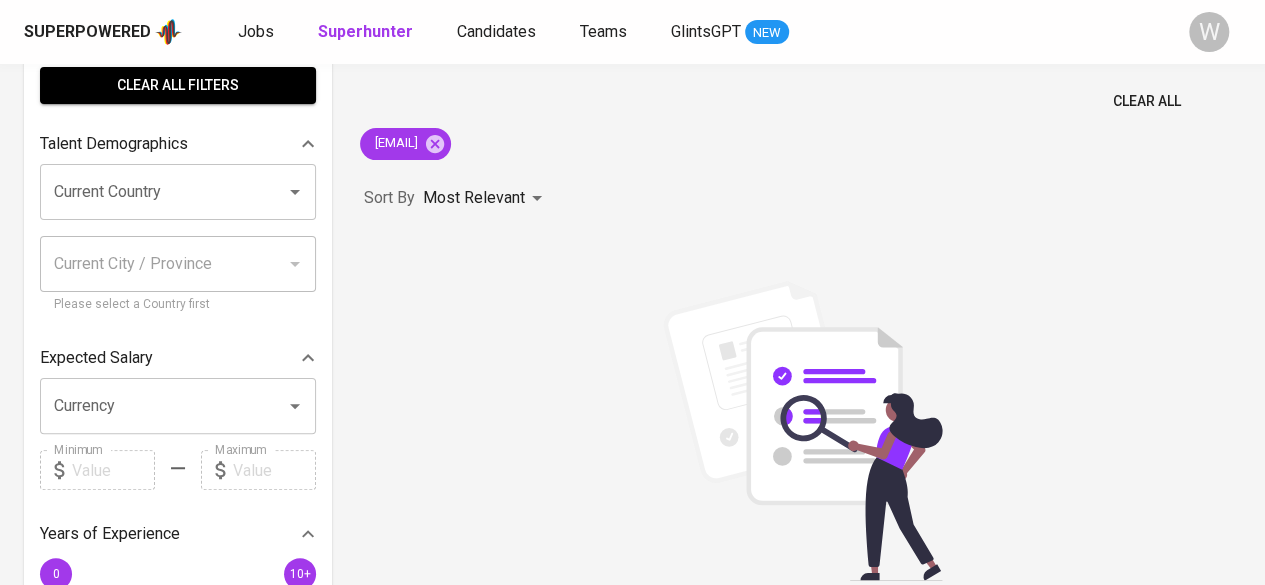 scroll, scrollTop: 0, scrollLeft: 0, axis: both 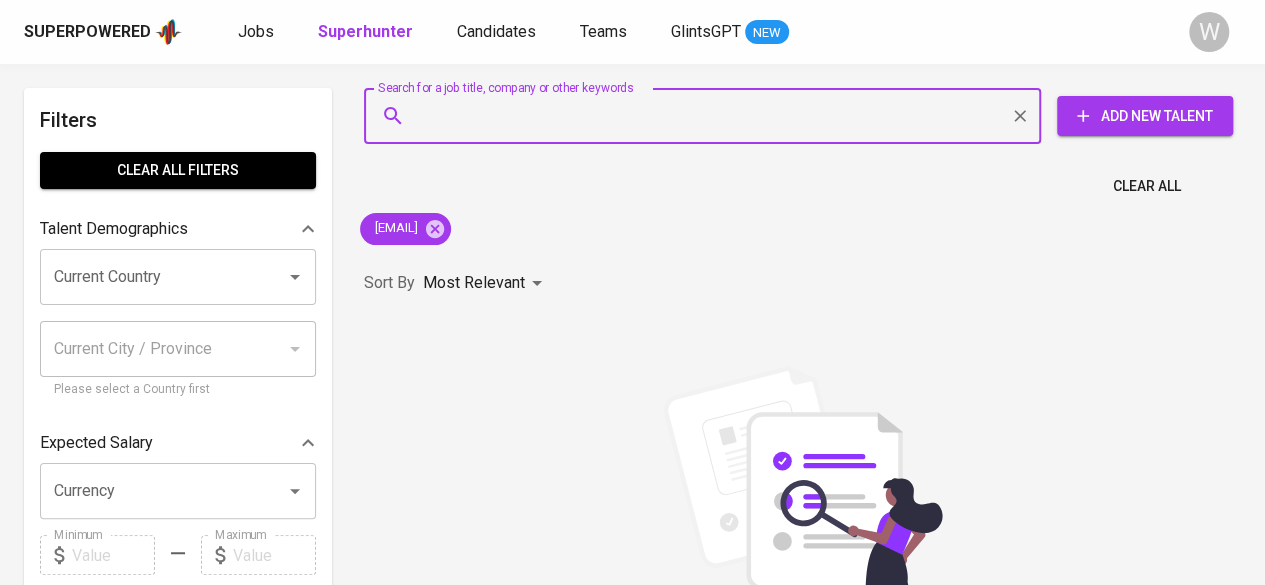 click on "Search for a job title, company or other keywords" at bounding box center [707, 116] 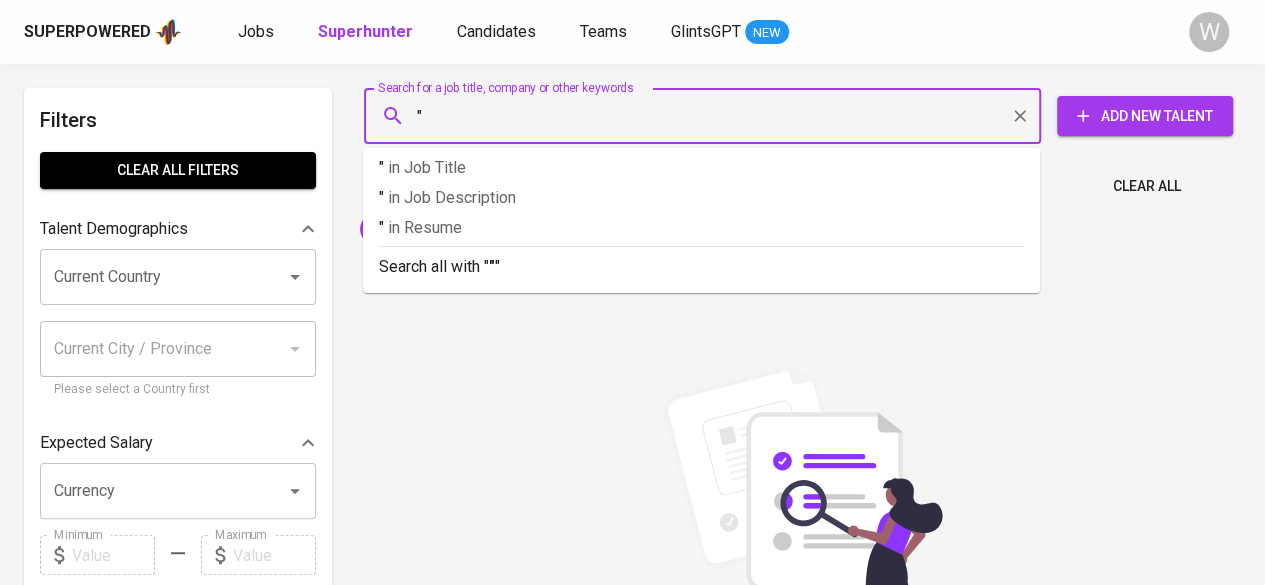 paste on "[FIRST] [LAST]" 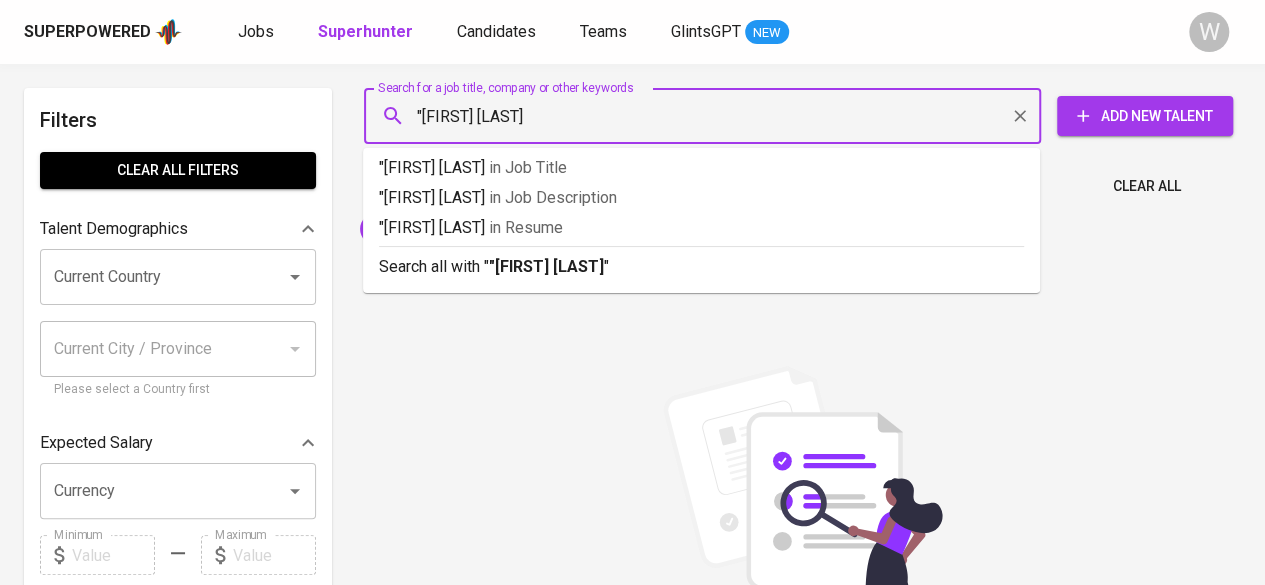 type on ""[FIRST] [LAST]" 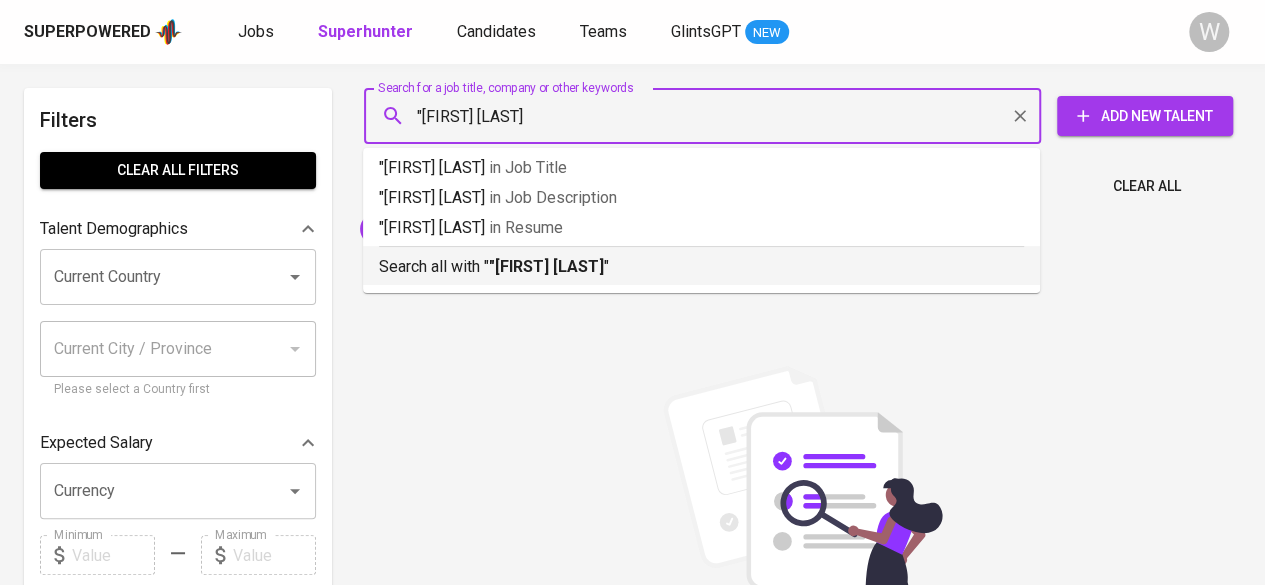 click on "Search all with " [FIRST] [LAST] "" at bounding box center [701, 267] 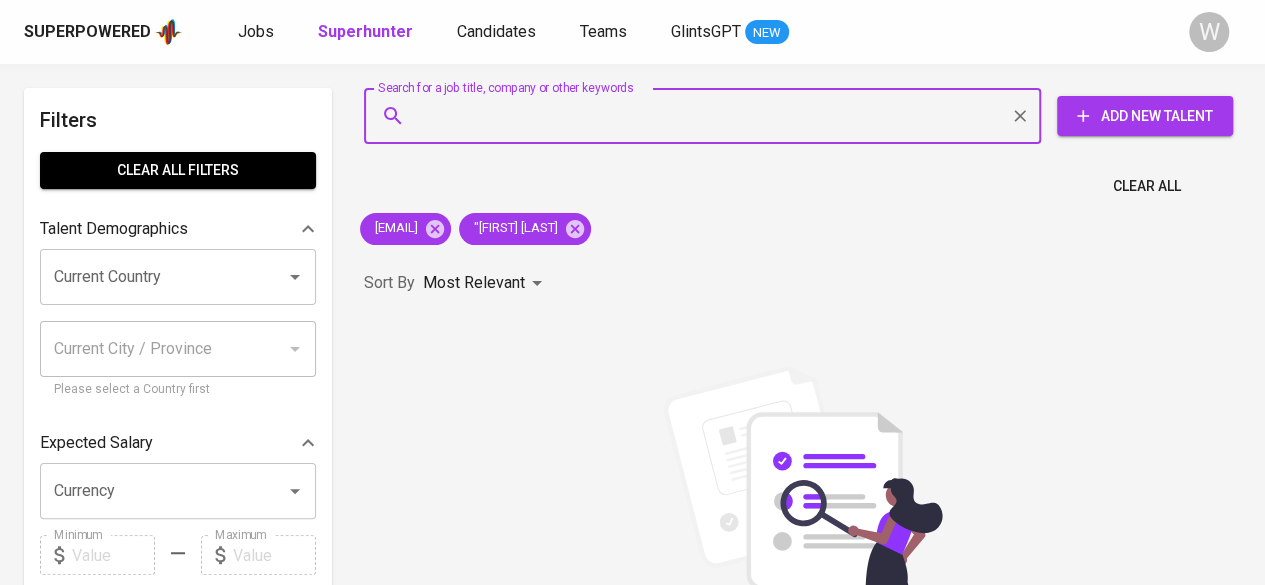 paste on "[EMAIL]" 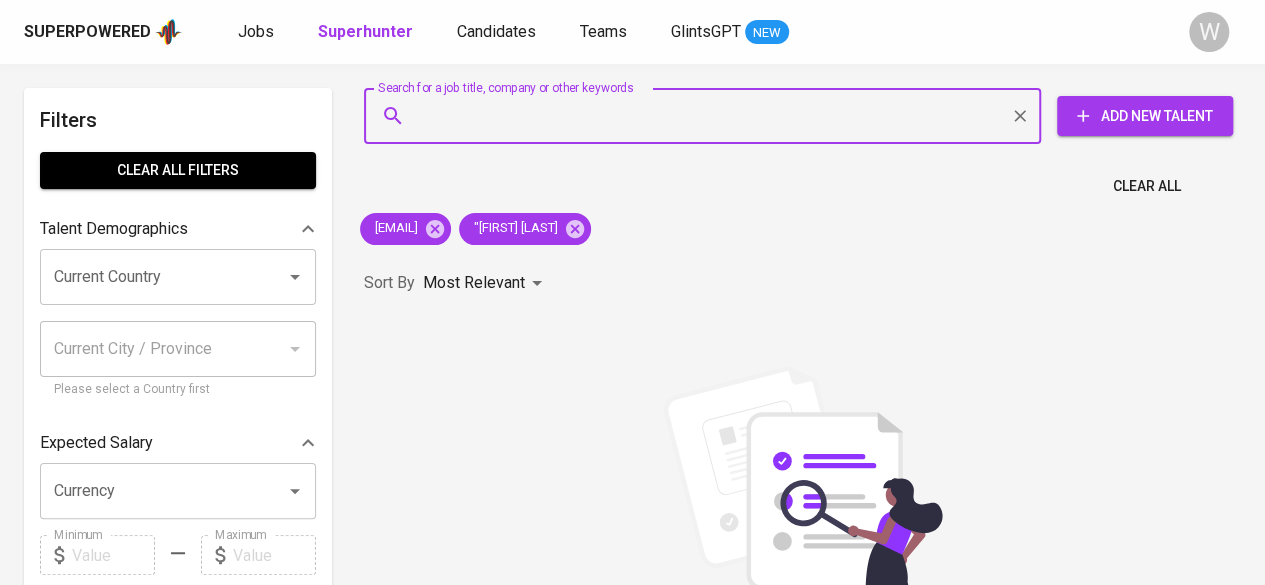 type on "[EMAIL]" 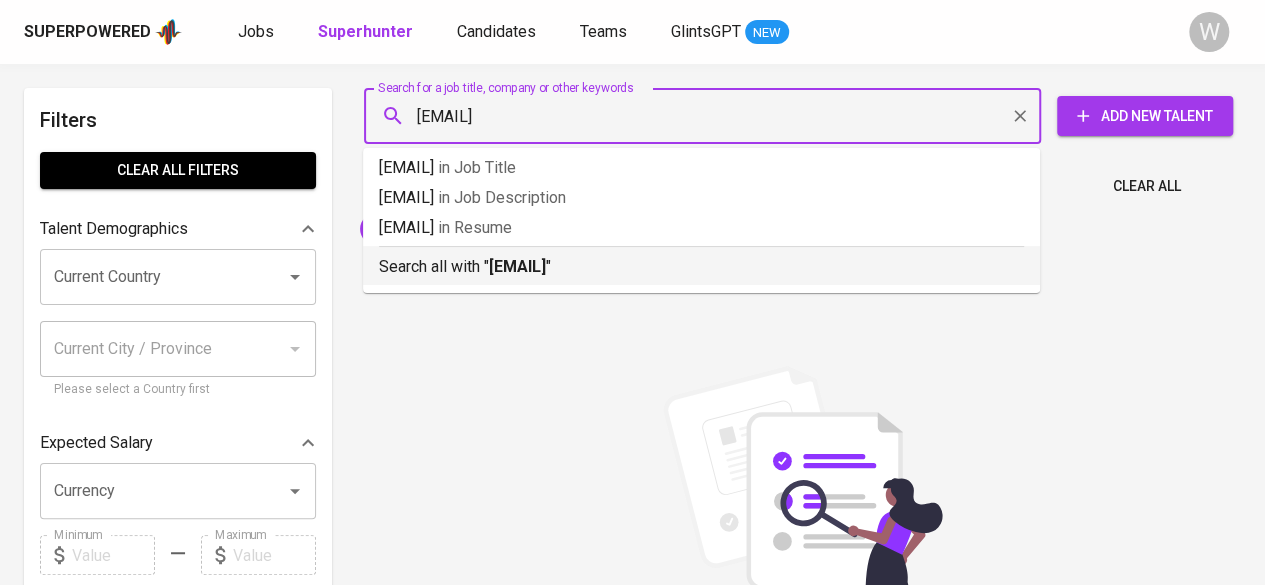 click on "[EMAIL]" at bounding box center (517, 266) 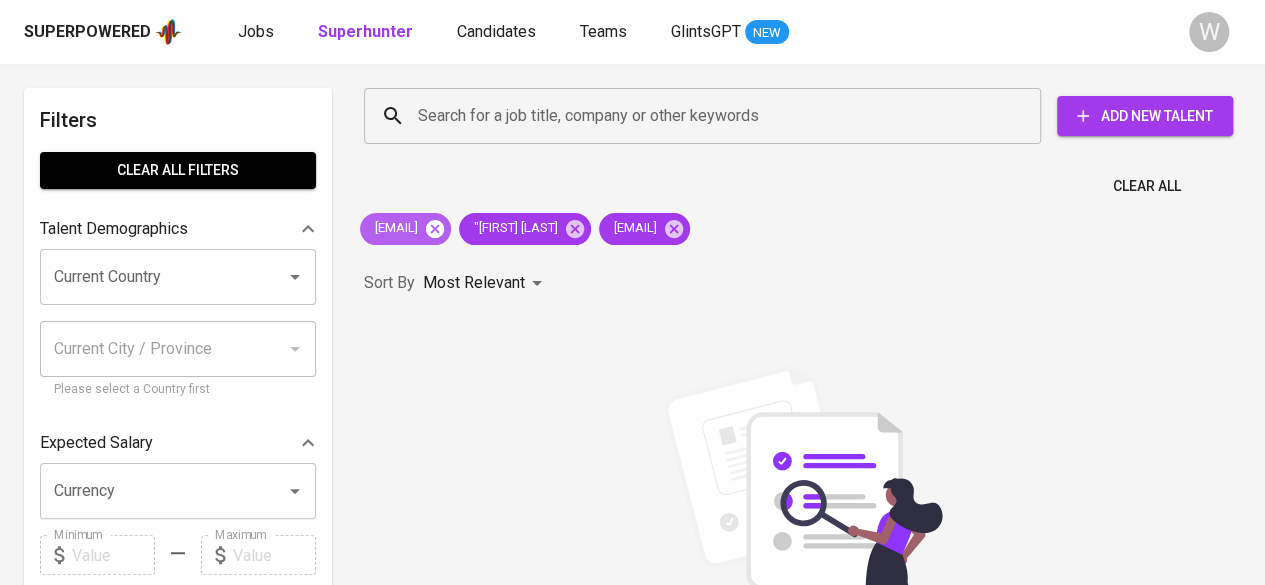 click 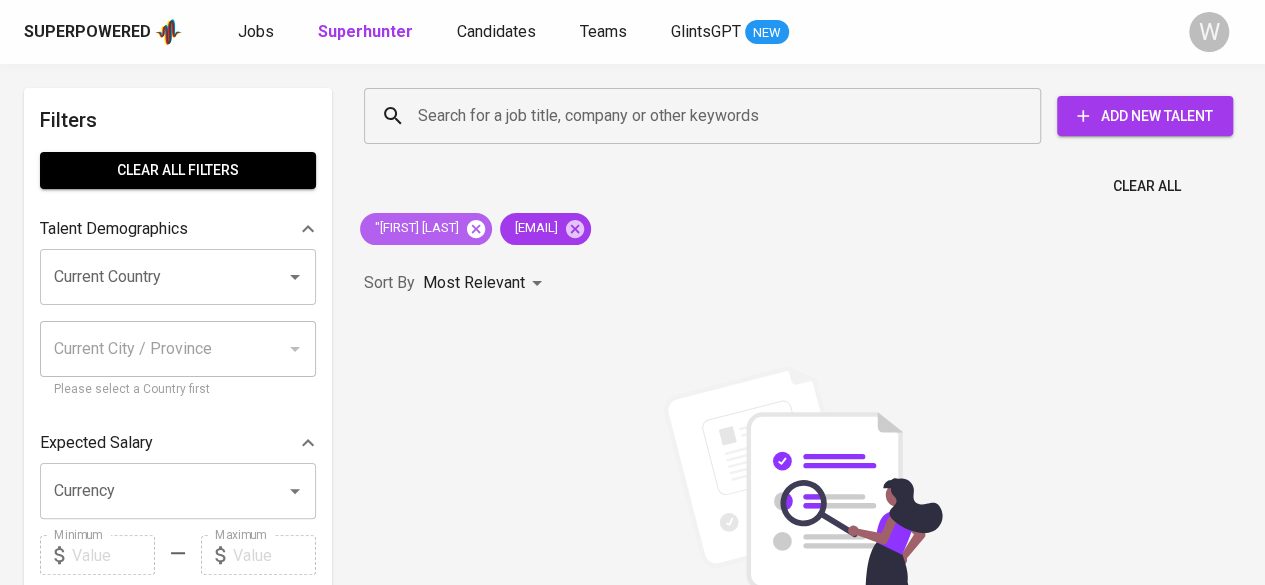 click 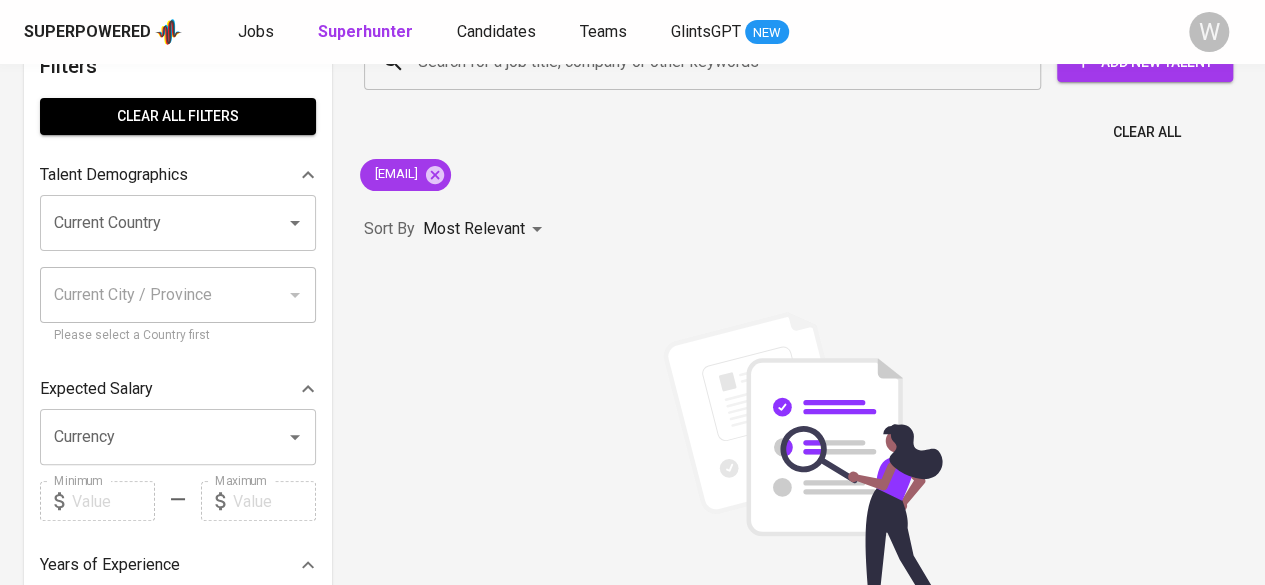 scroll, scrollTop: 0, scrollLeft: 0, axis: both 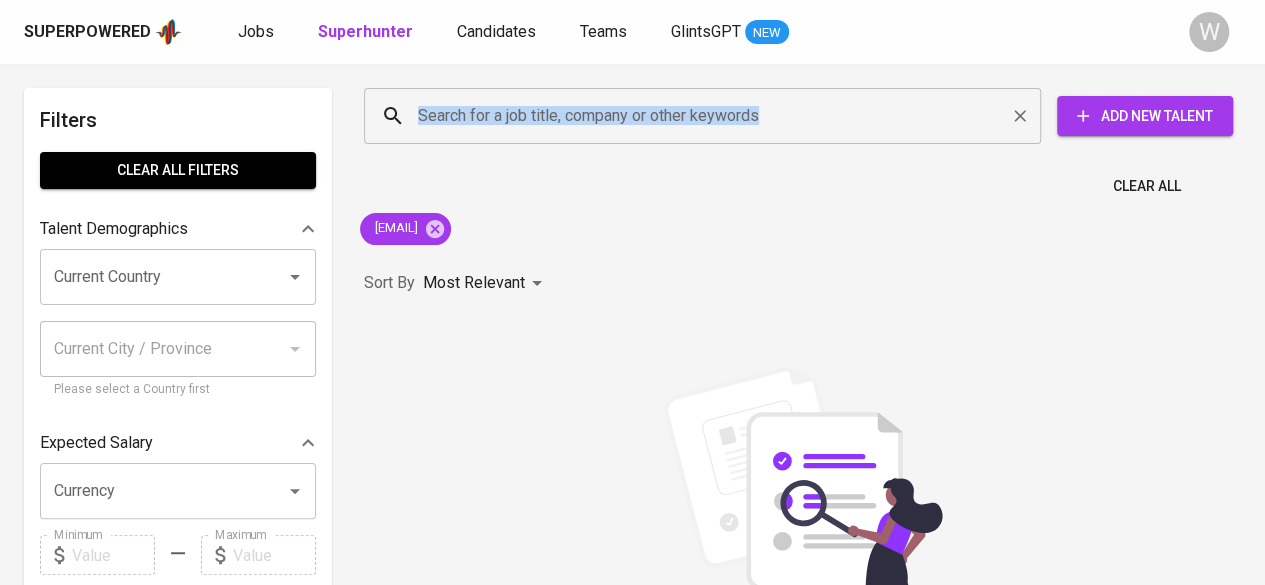 drag, startPoint x: 460, startPoint y: 84, endPoint x: 492, endPoint y: 116, distance: 45.254833 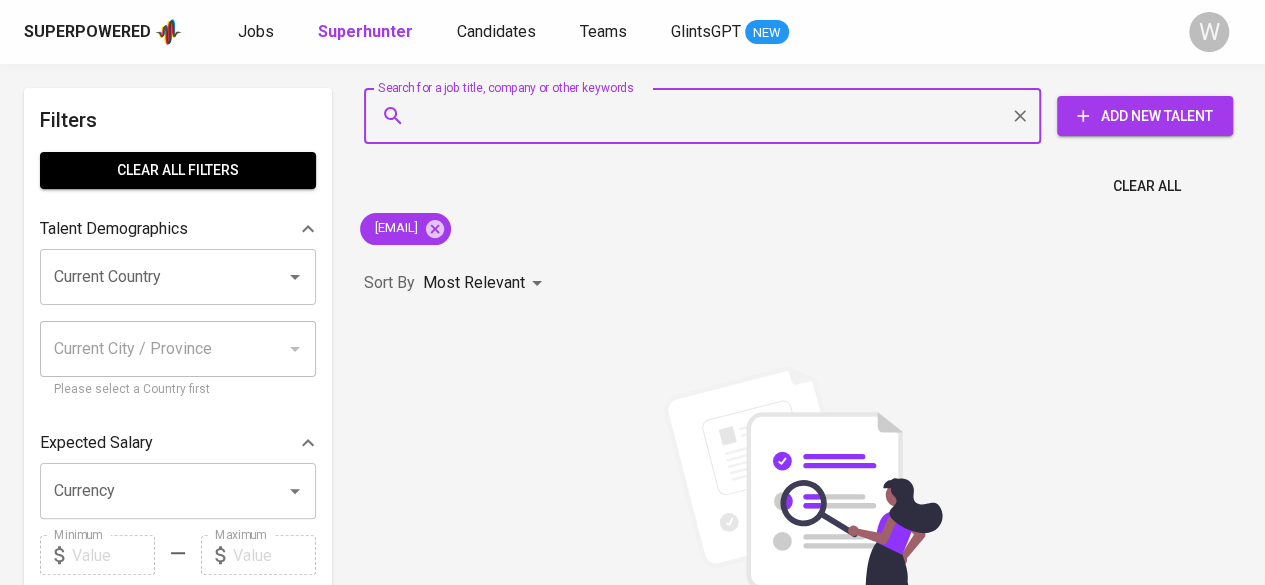 click on "Search for a job title, company or other keywords" at bounding box center [707, 116] 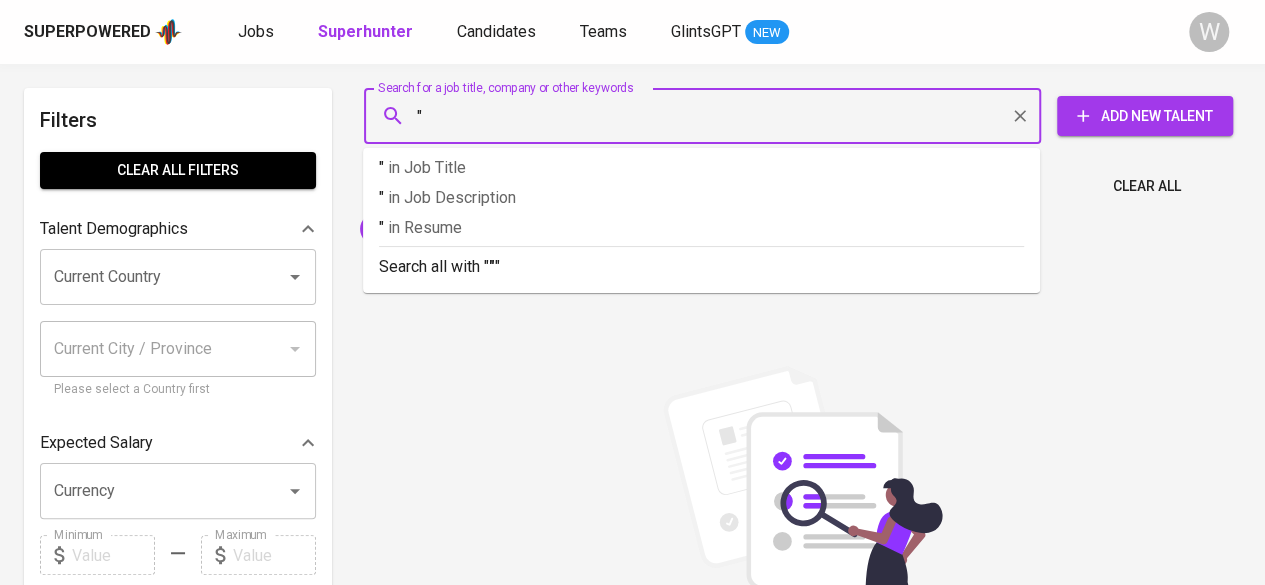 paste on "[FIRST] [LAST]" 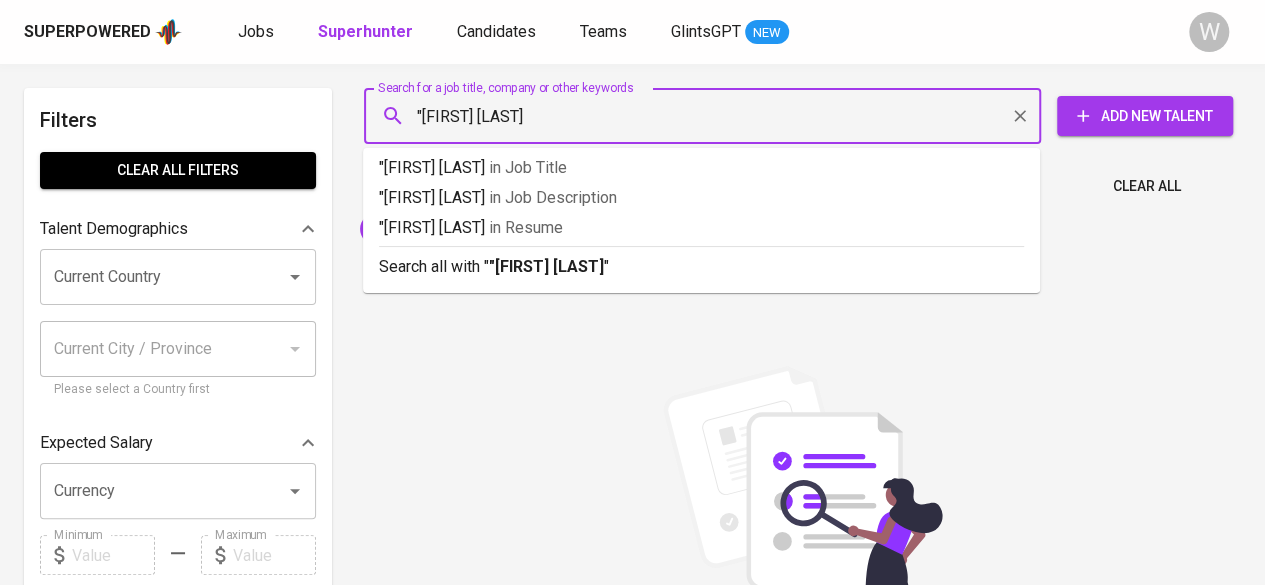 type on ""[FIRST] [LAST]"" 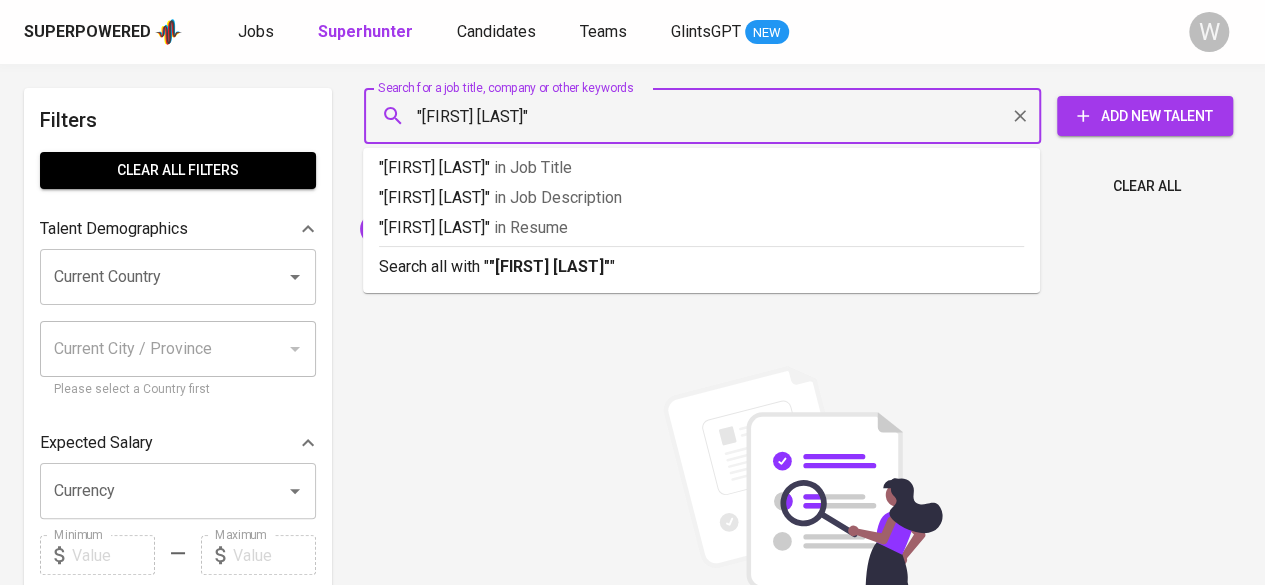 click on ""[FIRST] [LAST]"" at bounding box center (549, 266) 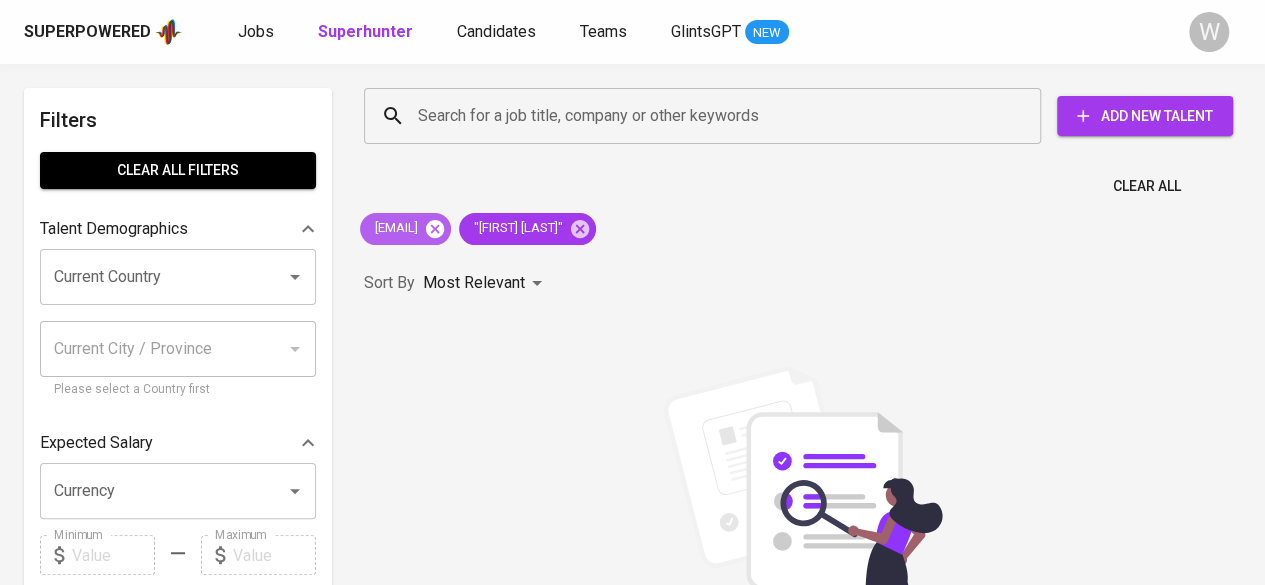 click 